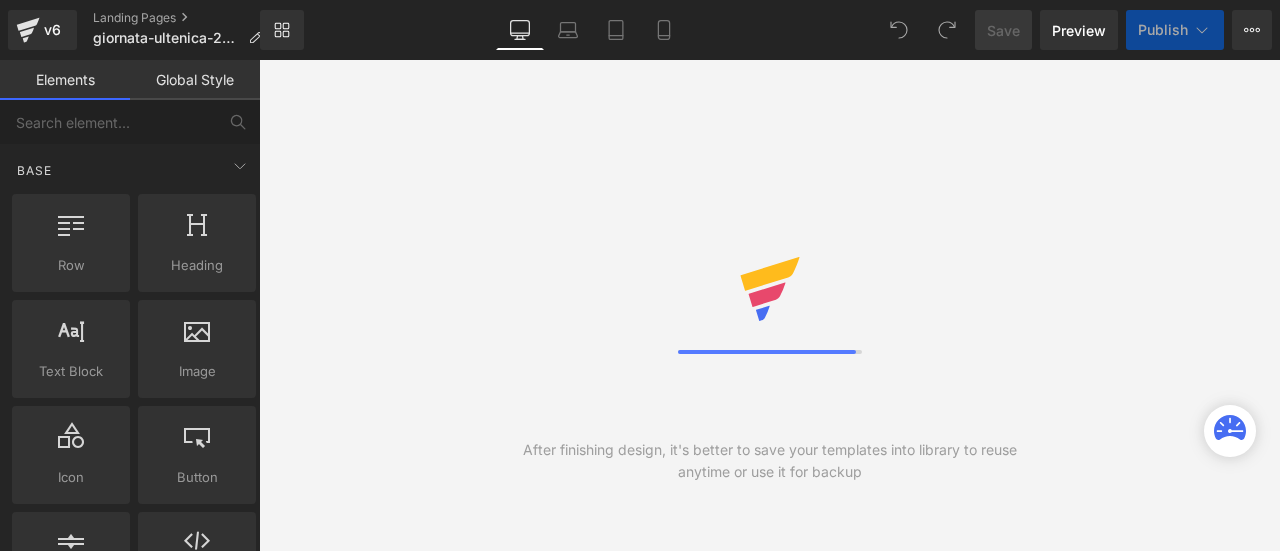 scroll, scrollTop: 0, scrollLeft: 0, axis: both 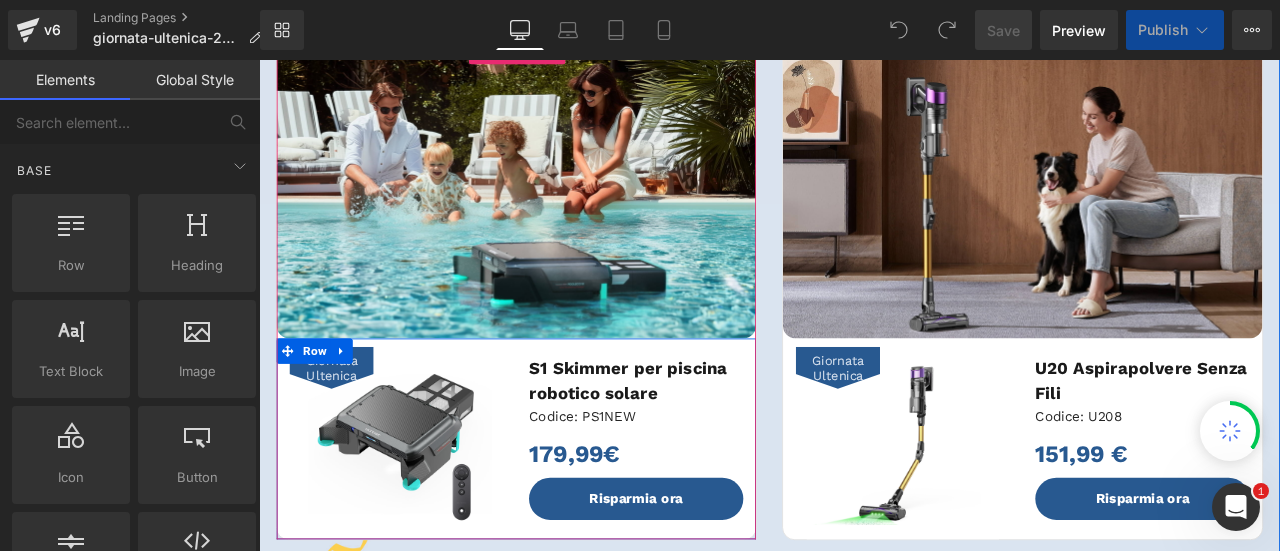 click on "Codice: U208 Text Block" at bounding box center [1306, 483] 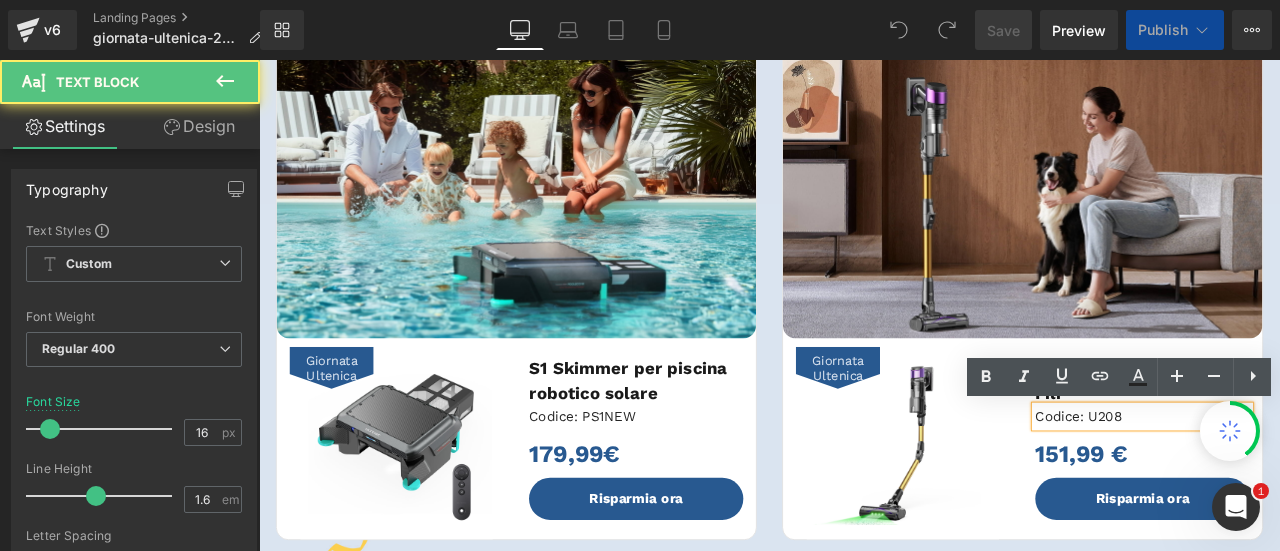click on "Codice: U208" at bounding box center (1306, 483) 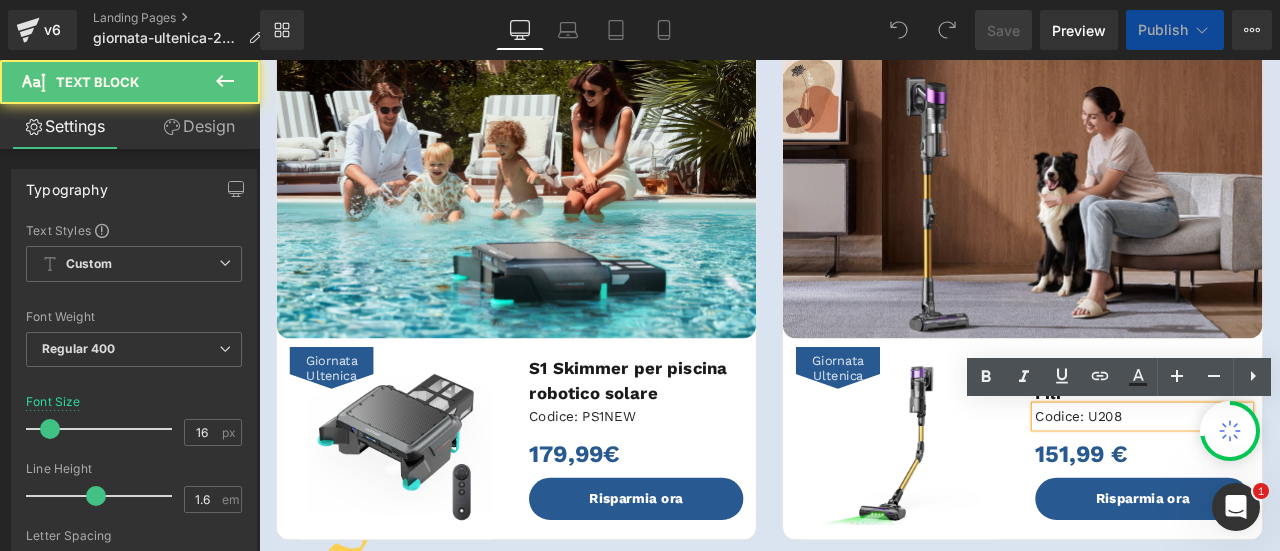 type 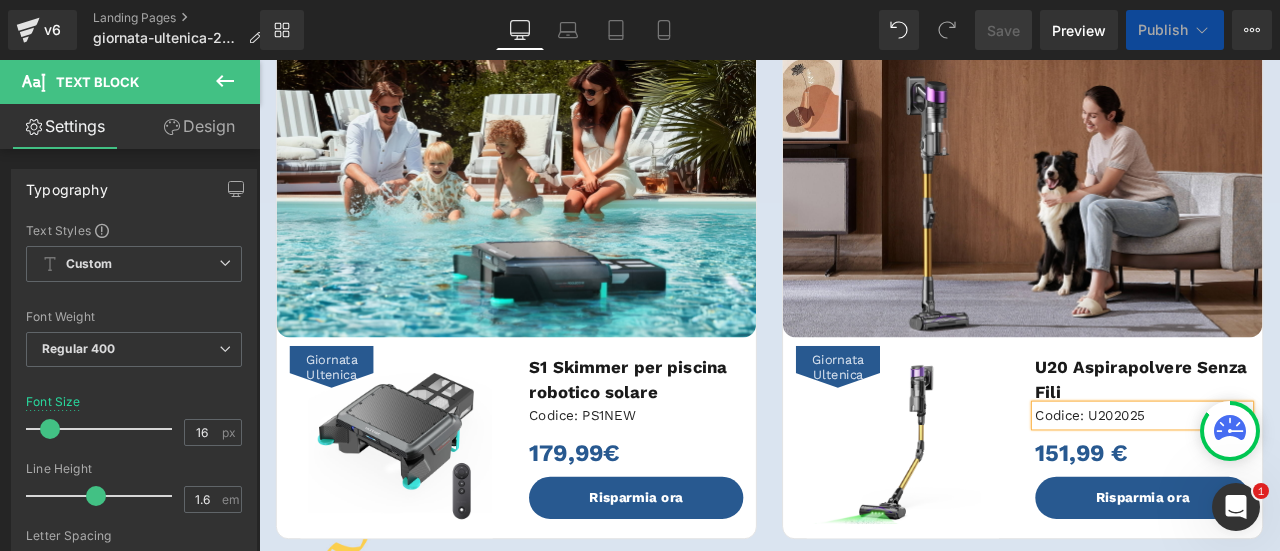 scroll, scrollTop: 1400, scrollLeft: 0, axis: vertical 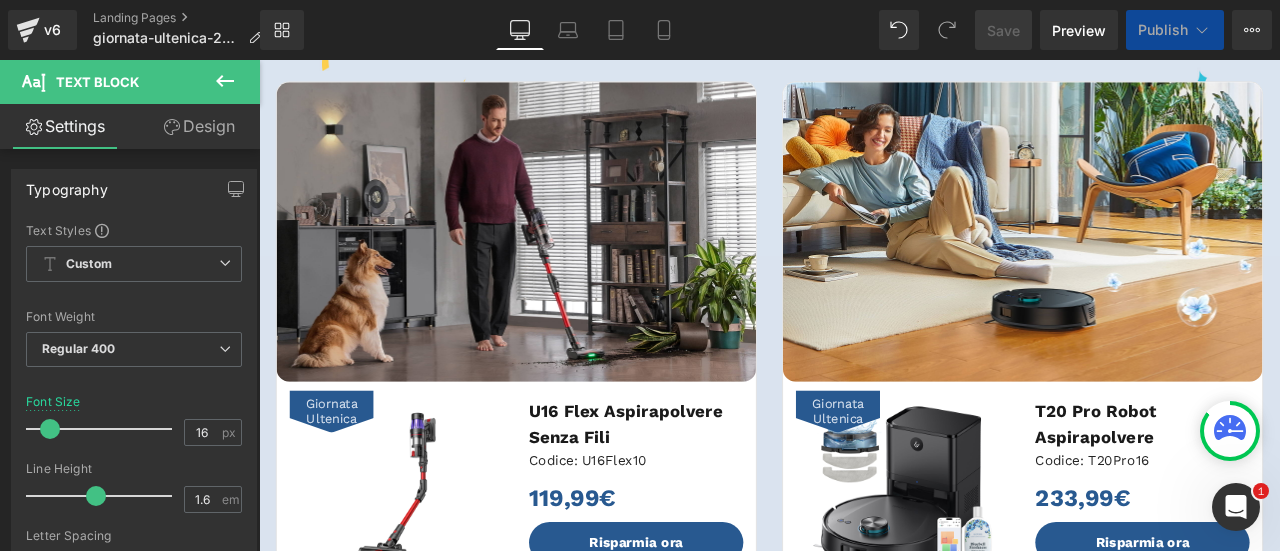 click on "Codice: U16Flex10 Text Block" at bounding box center (706, 534) 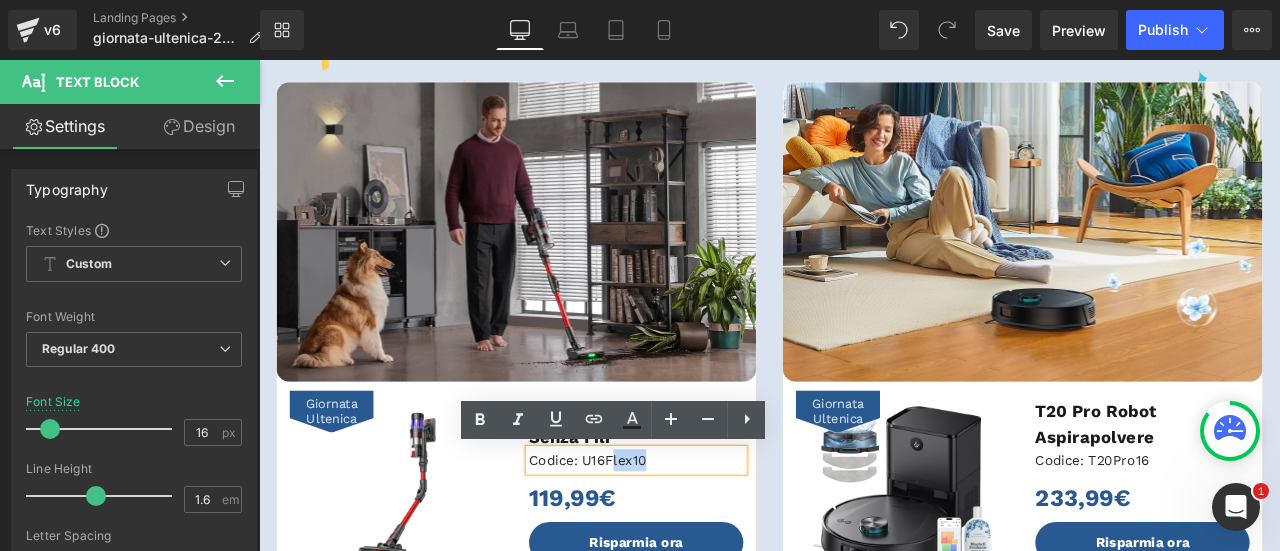 drag, startPoint x: 710, startPoint y: 532, endPoint x: 672, endPoint y: 533, distance: 38.013157 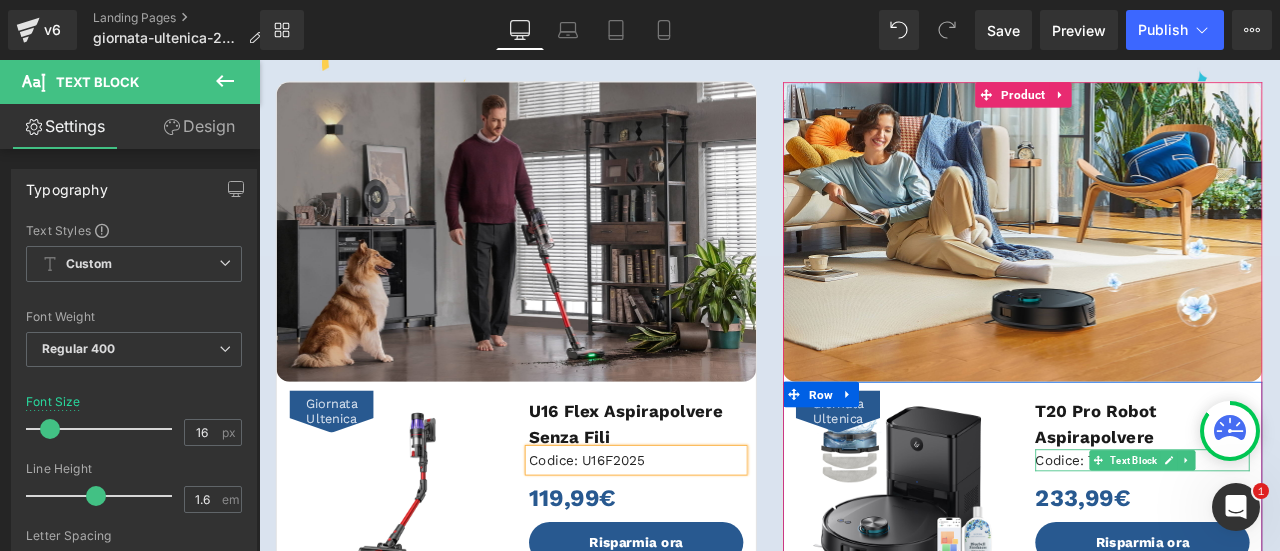 click on "Codice: T20Pro16" at bounding box center (1306, 534) 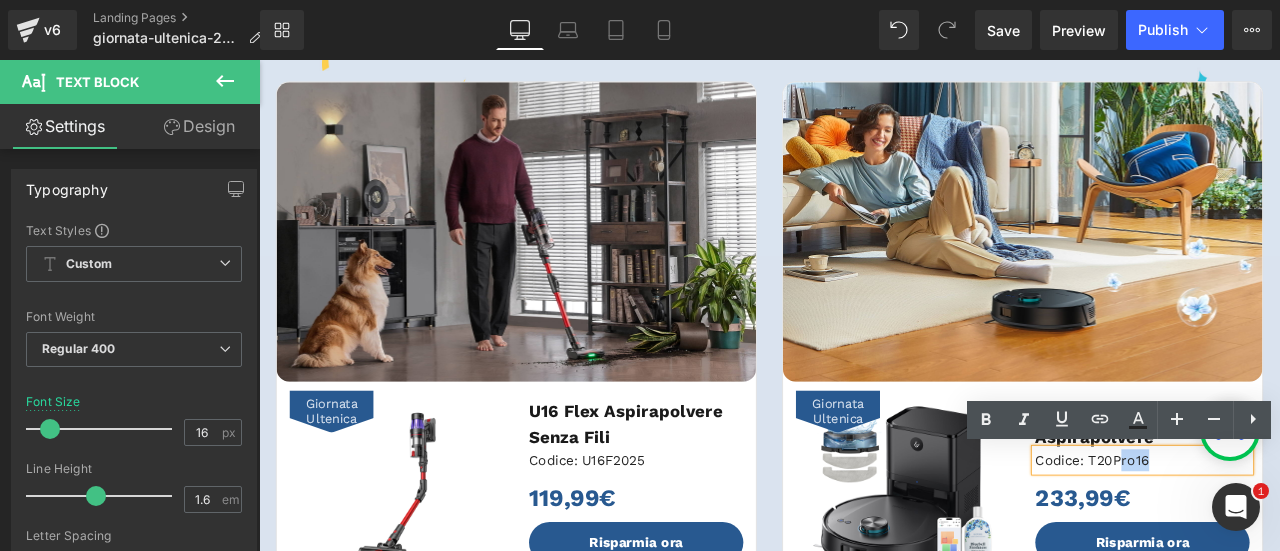 drag, startPoint x: 1362, startPoint y: 538, endPoint x: 1271, endPoint y: 537, distance: 91.00549 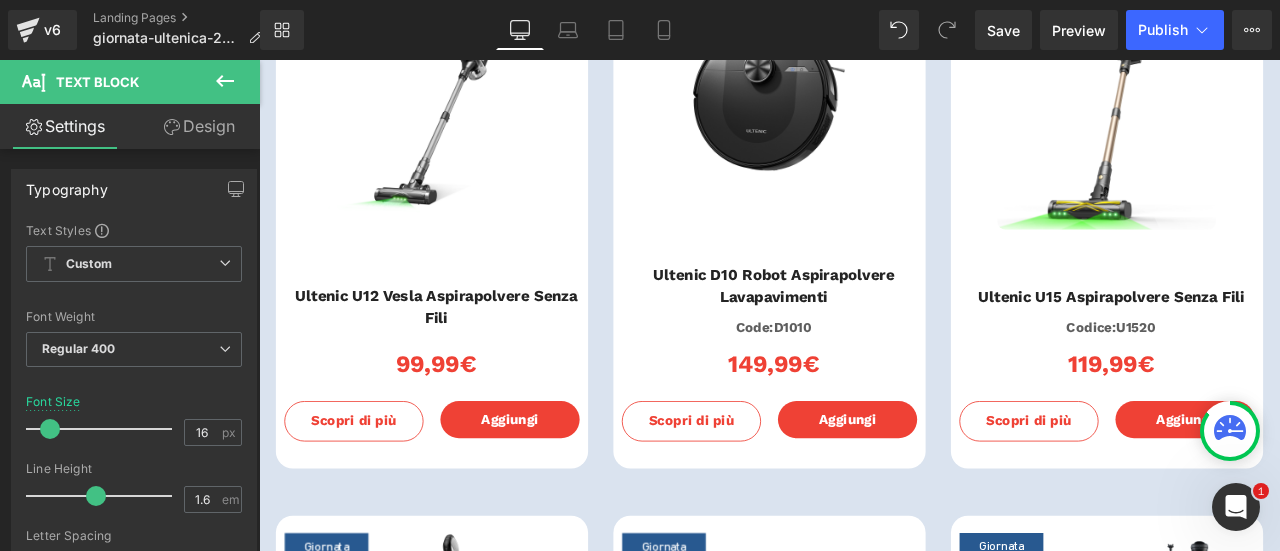scroll, scrollTop: 2400, scrollLeft: 0, axis: vertical 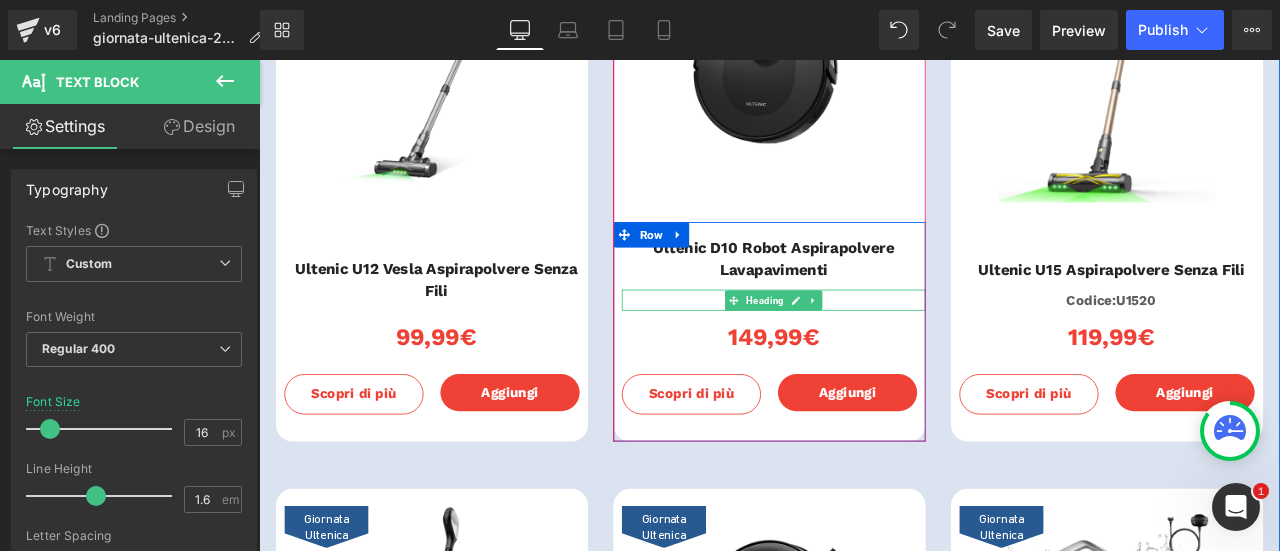 drag, startPoint x: 963, startPoint y: 345, endPoint x: 946, endPoint y: 343, distance: 17.117243 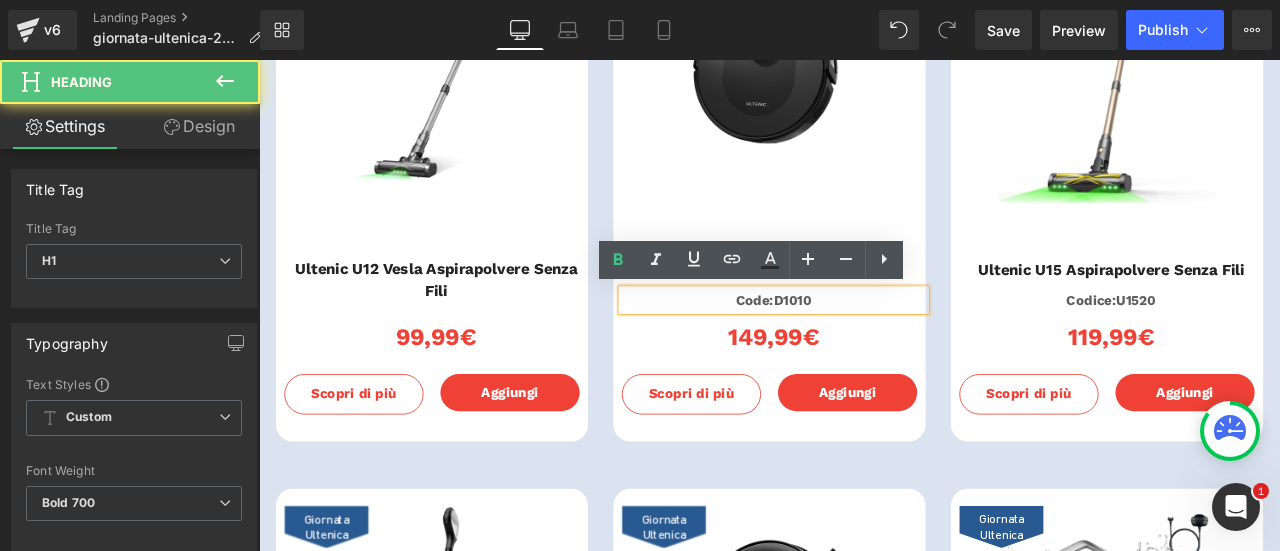 click on "Code:D1010" at bounding box center (869, 345) 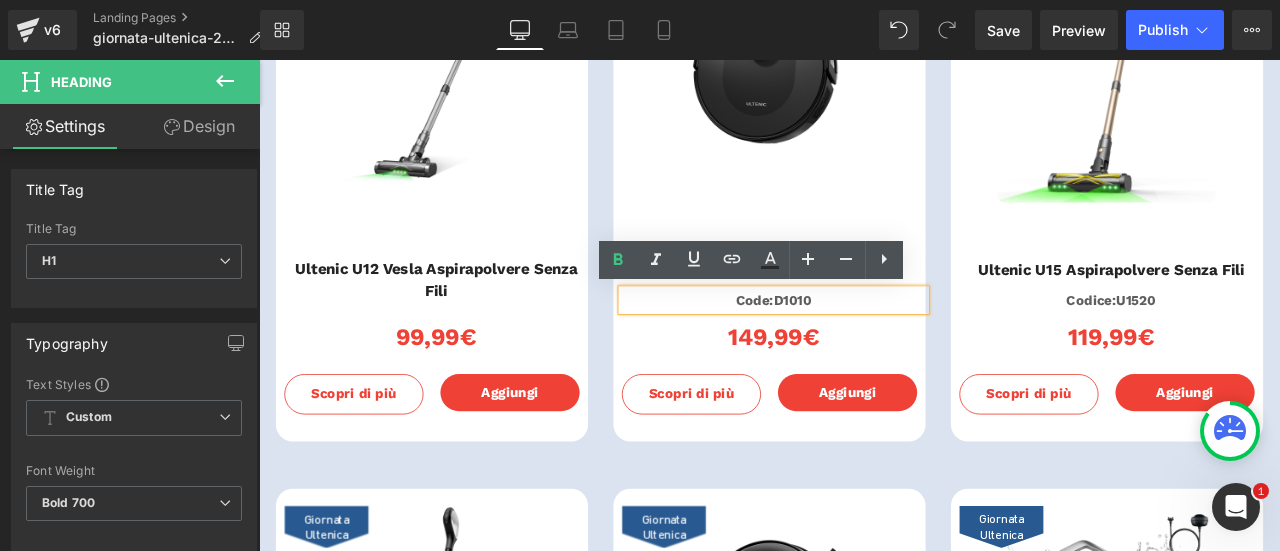 type 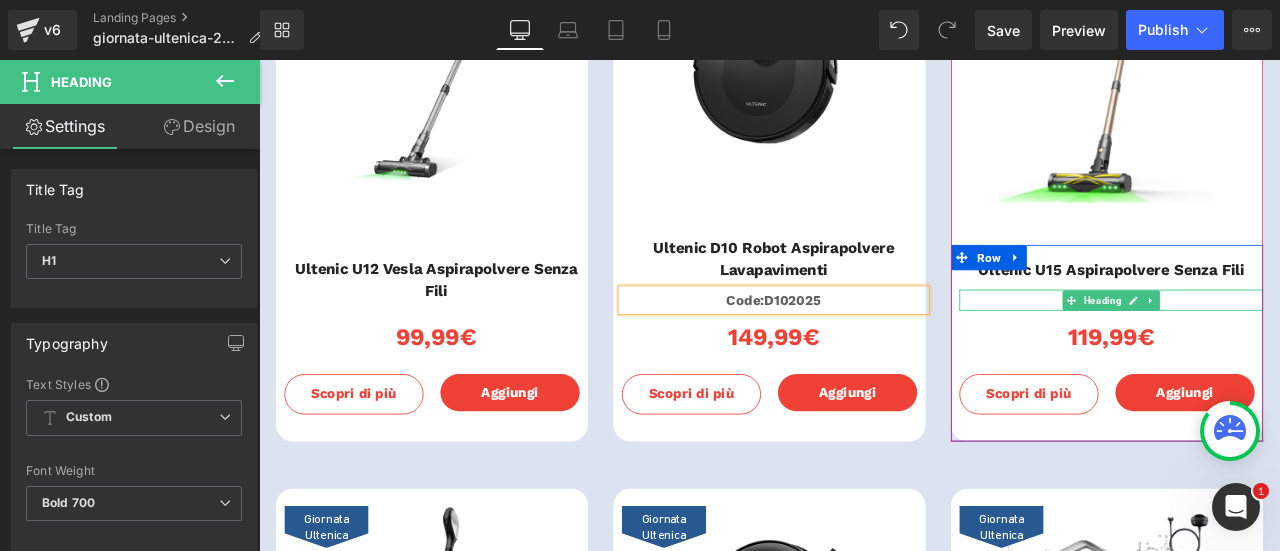 click on "Codice:U1520" at bounding box center (1269, 345) 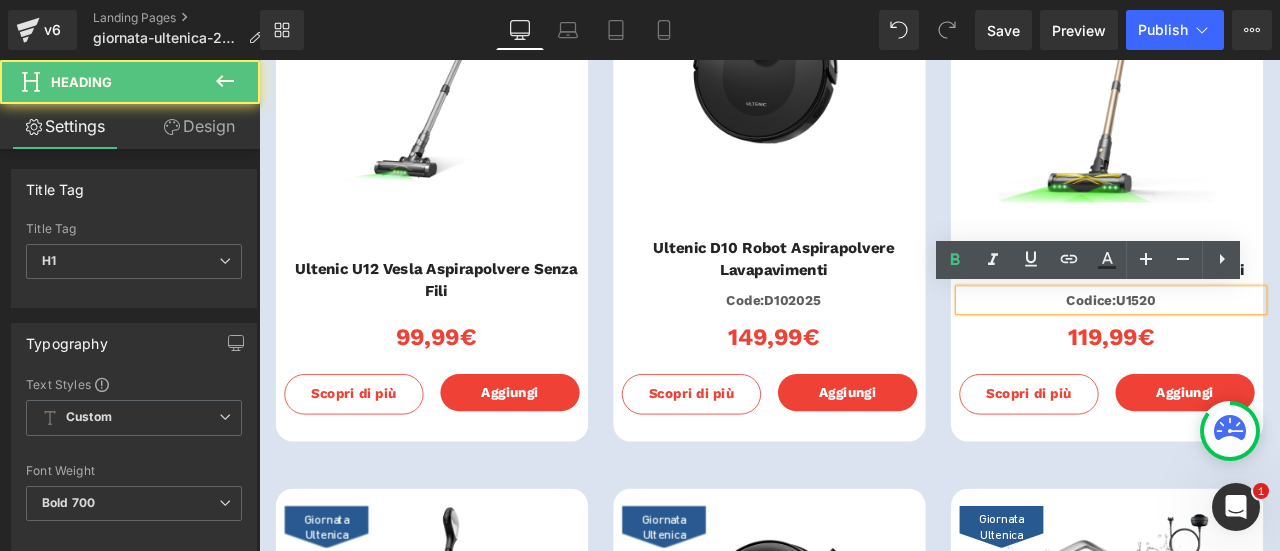 click on "Codice:U1520" at bounding box center (1269, 345) 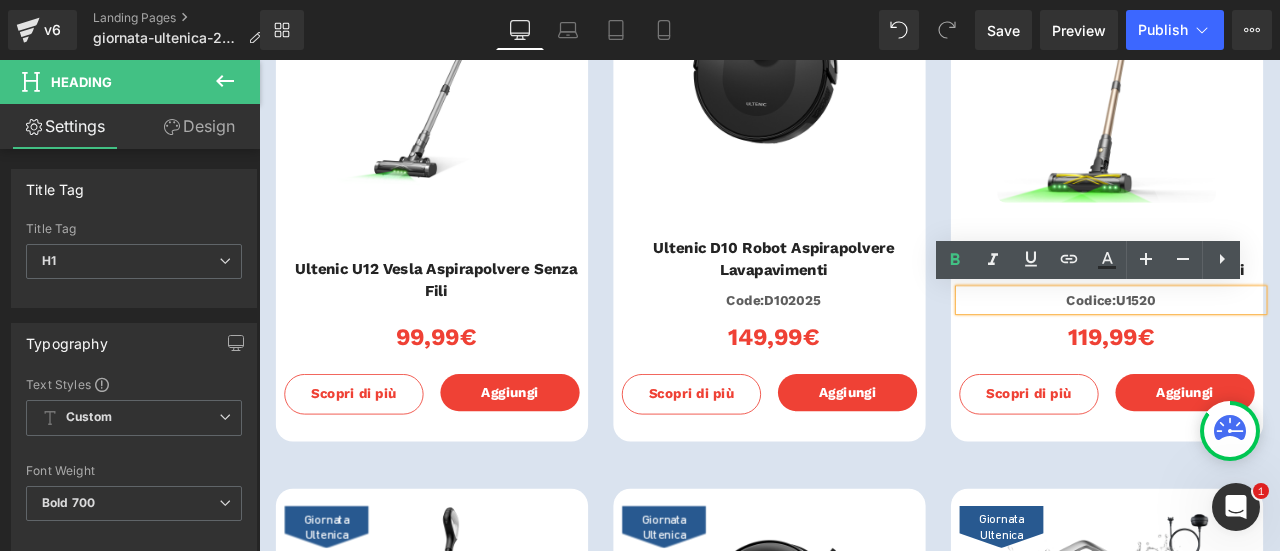 type 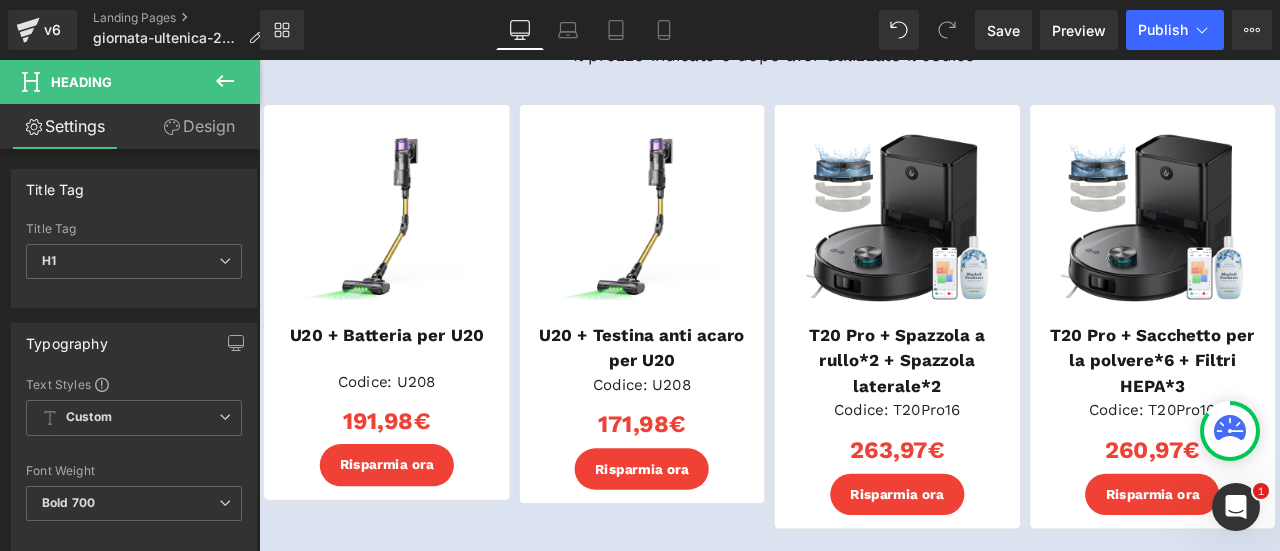 scroll, scrollTop: 3900, scrollLeft: 0, axis: vertical 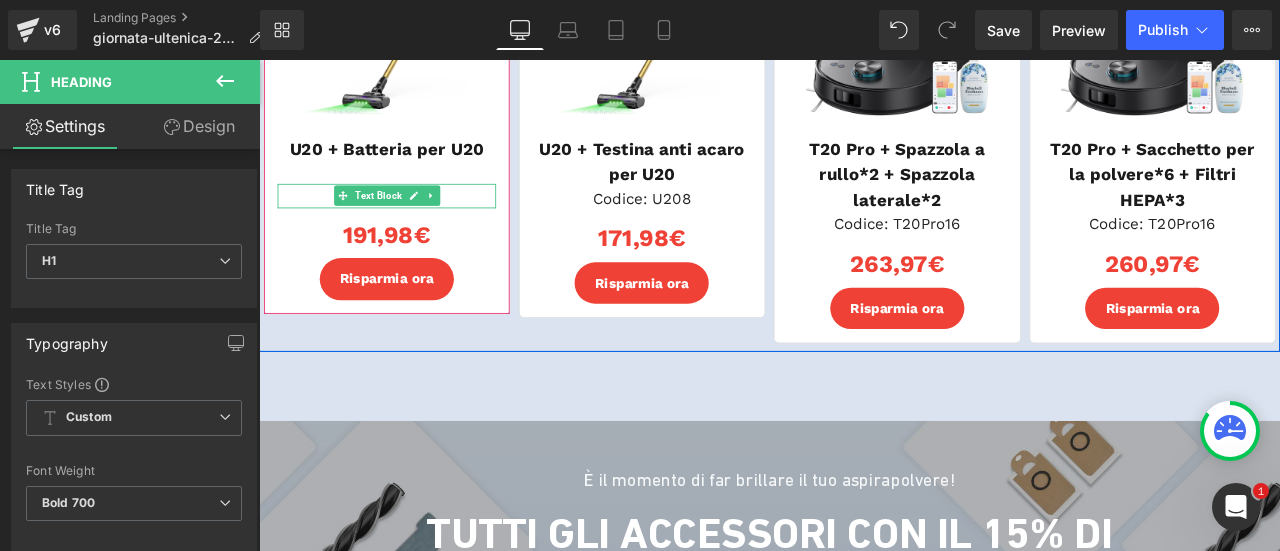click on "Codice: U208" at bounding box center [410, 221] 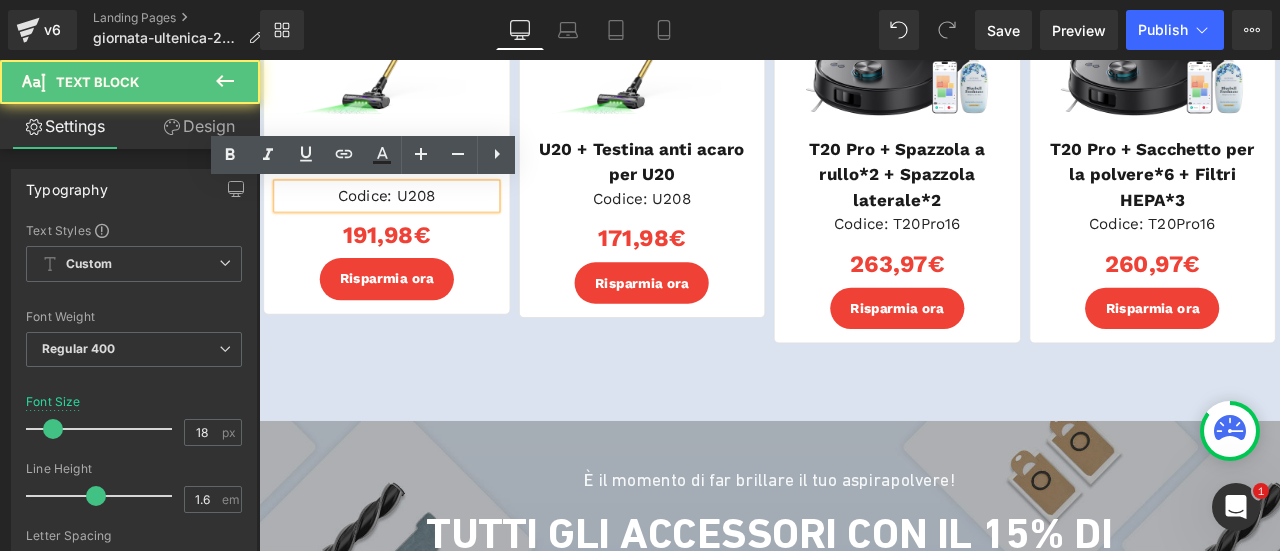 click on "Codice: U208" at bounding box center (410, 221) 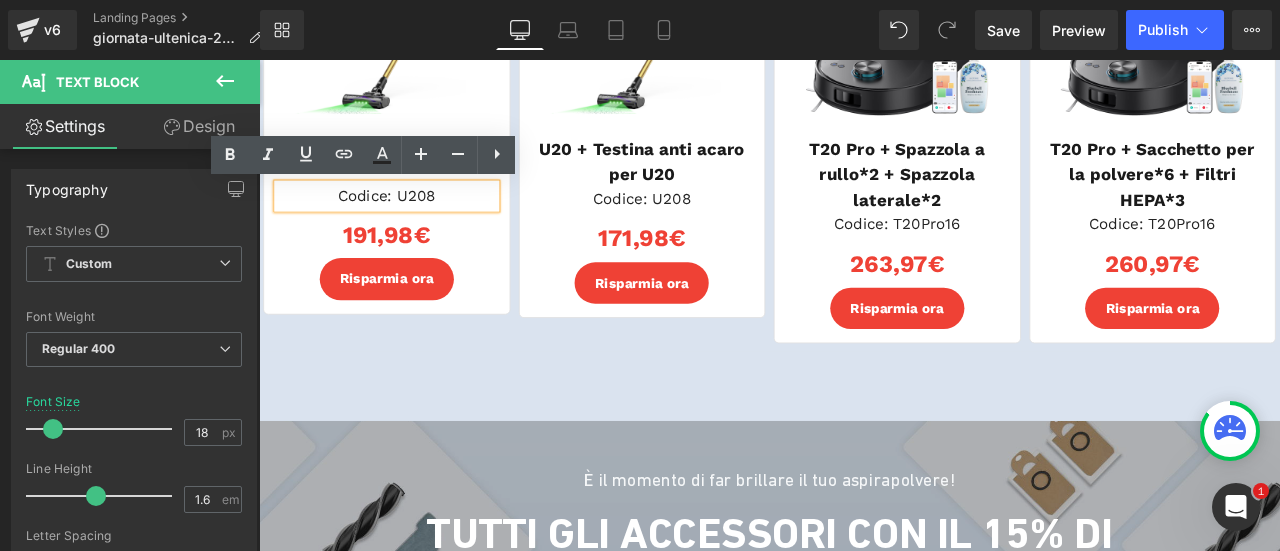 type 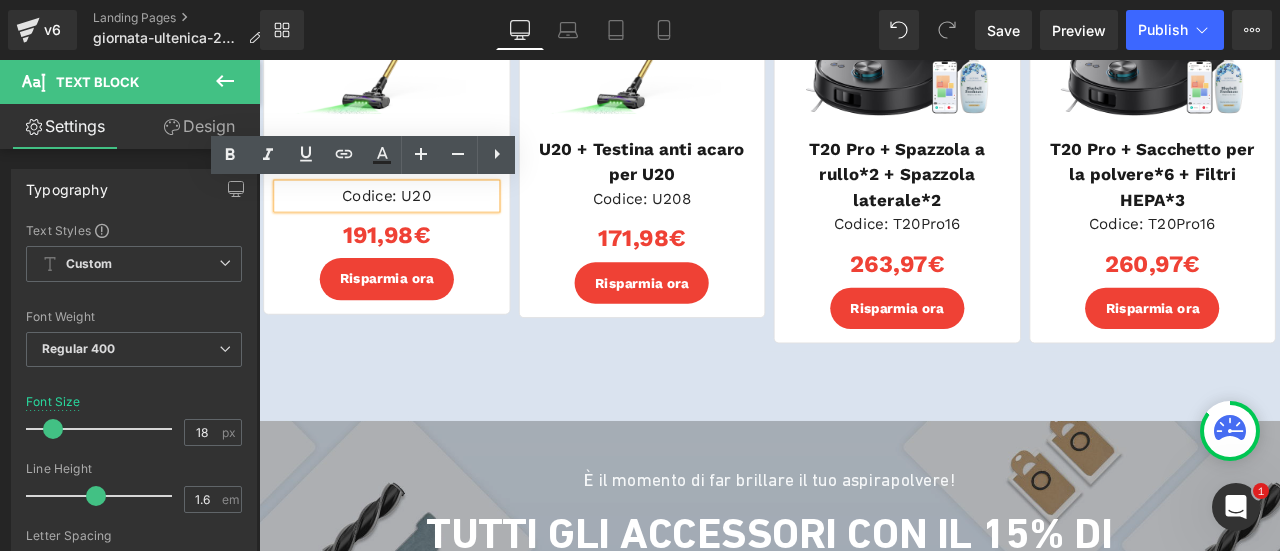scroll, scrollTop: 3895, scrollLeft: 0, axis: vertical 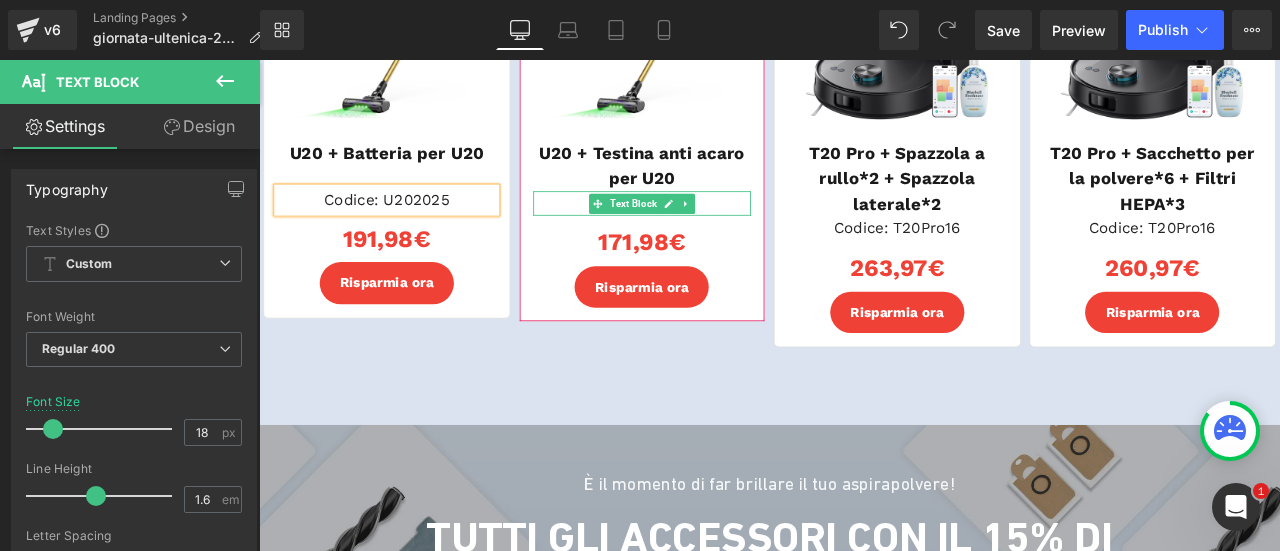 click on "Codice: U208" at bounding box center (713, 230) 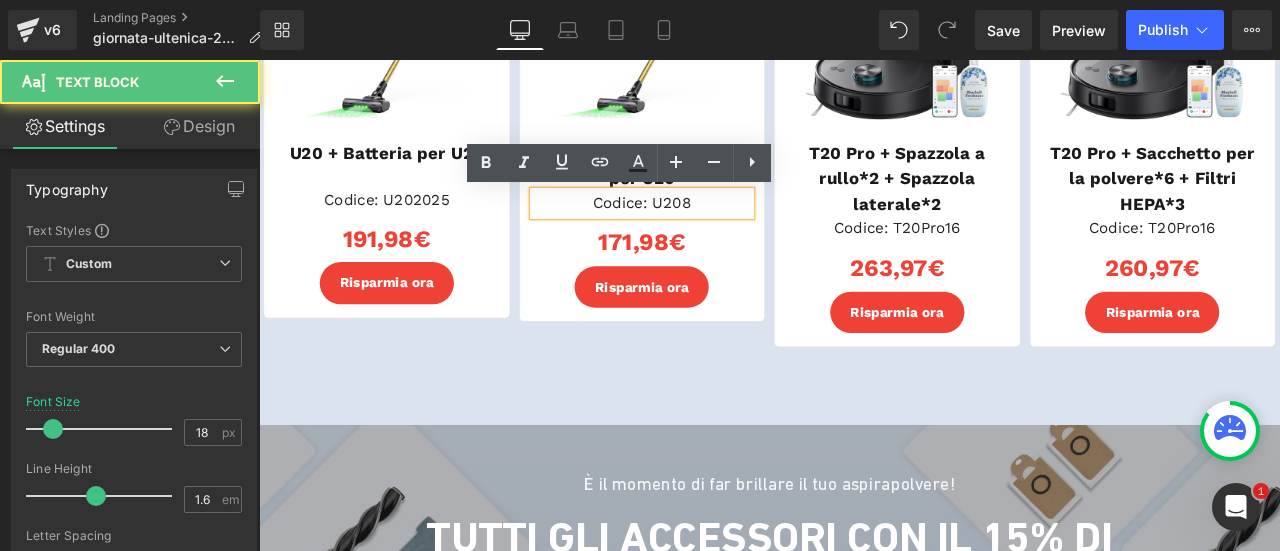 click on "Codice: U208" at bounding box center (713, 230) 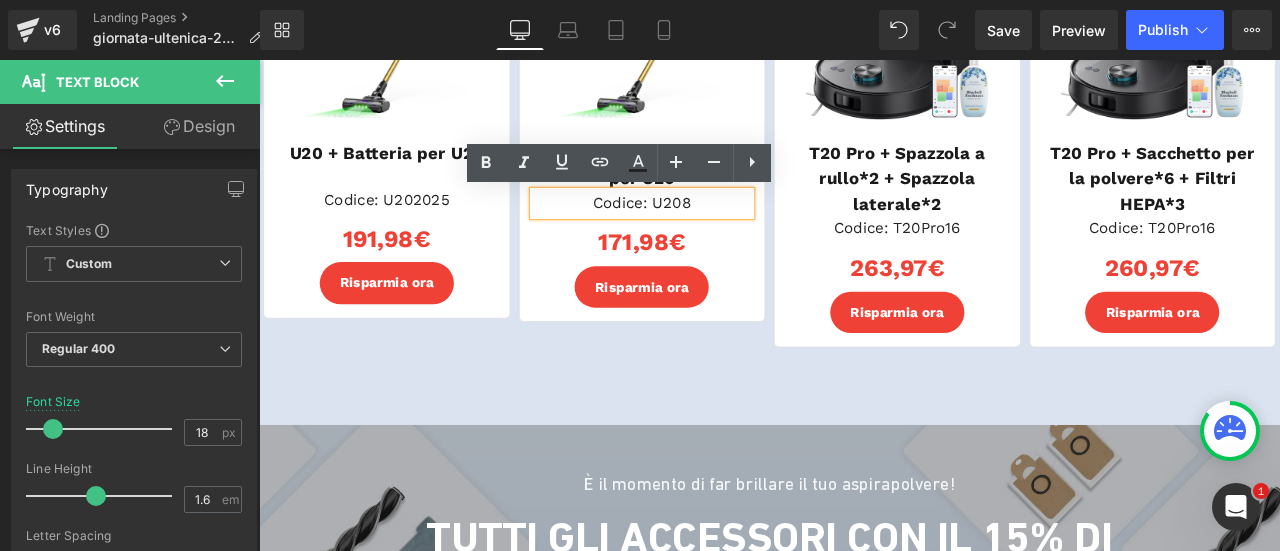 type 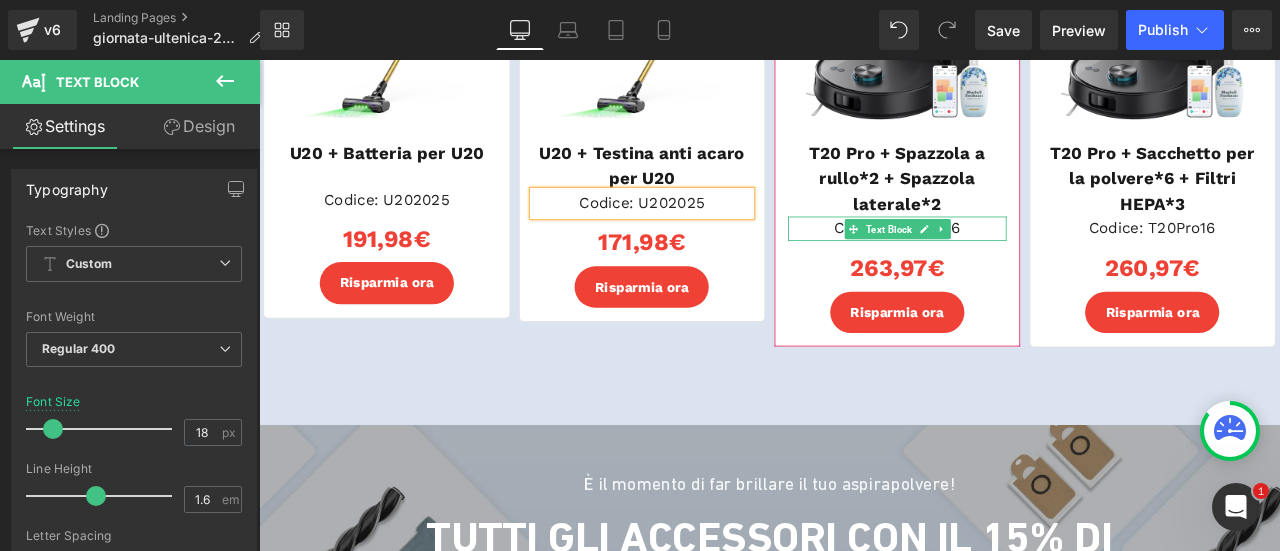 click on "Codice: T20Pro16" at bounding box center [1015, 260] 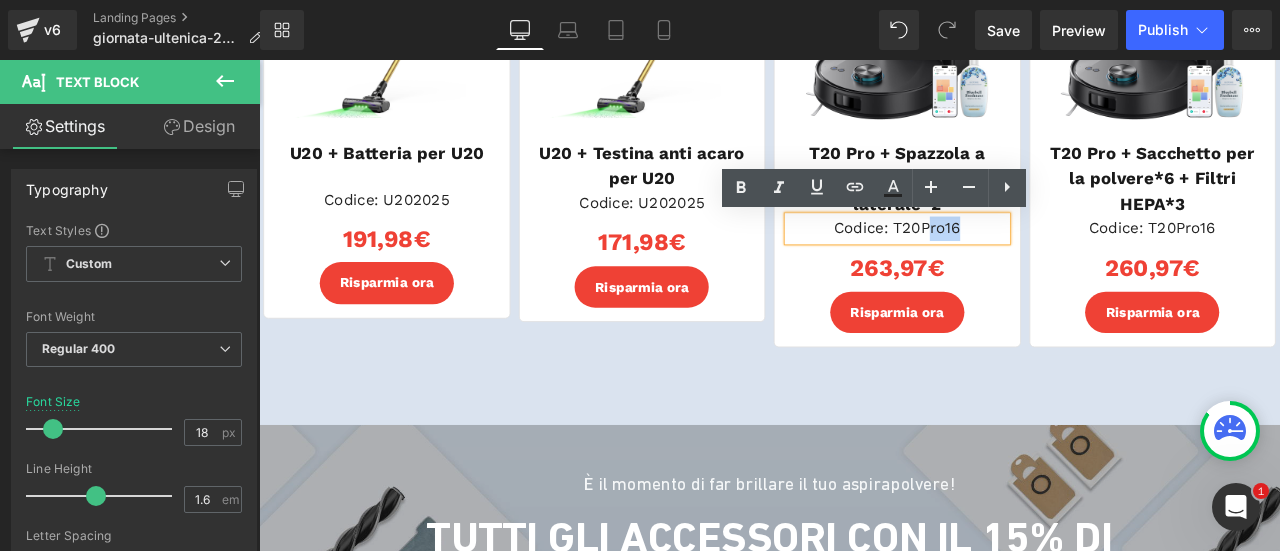 drag, startPoint x: 1088, startPoint y: 259, endPoint x: 1047, endPoint y: 259, distance: 41 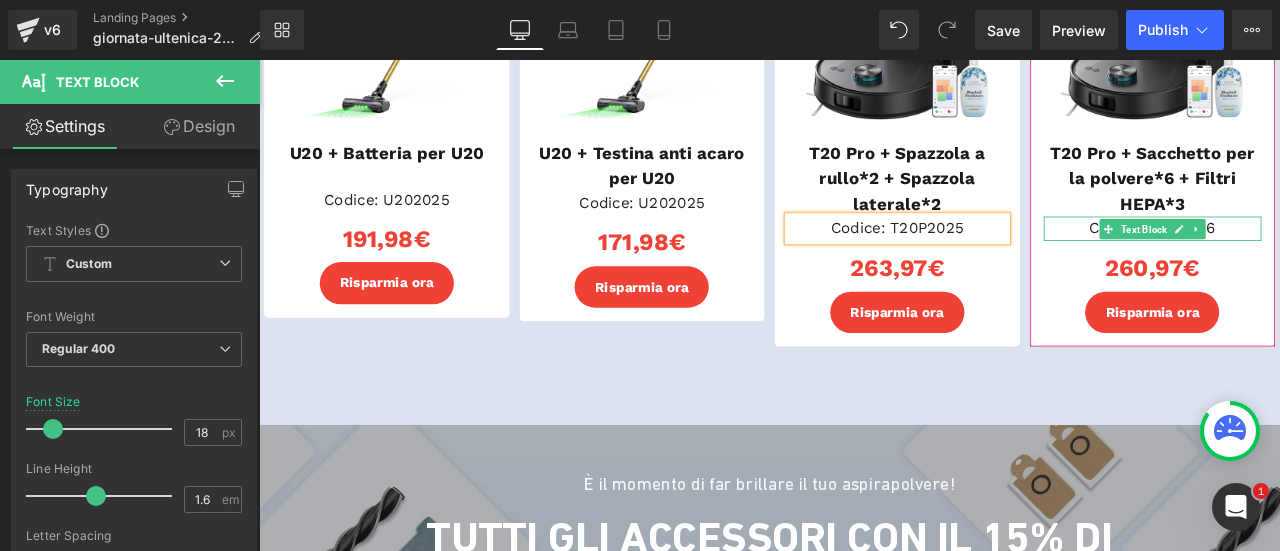 click on "Codice: T20Pro16" at bounding box center (1318, 260) 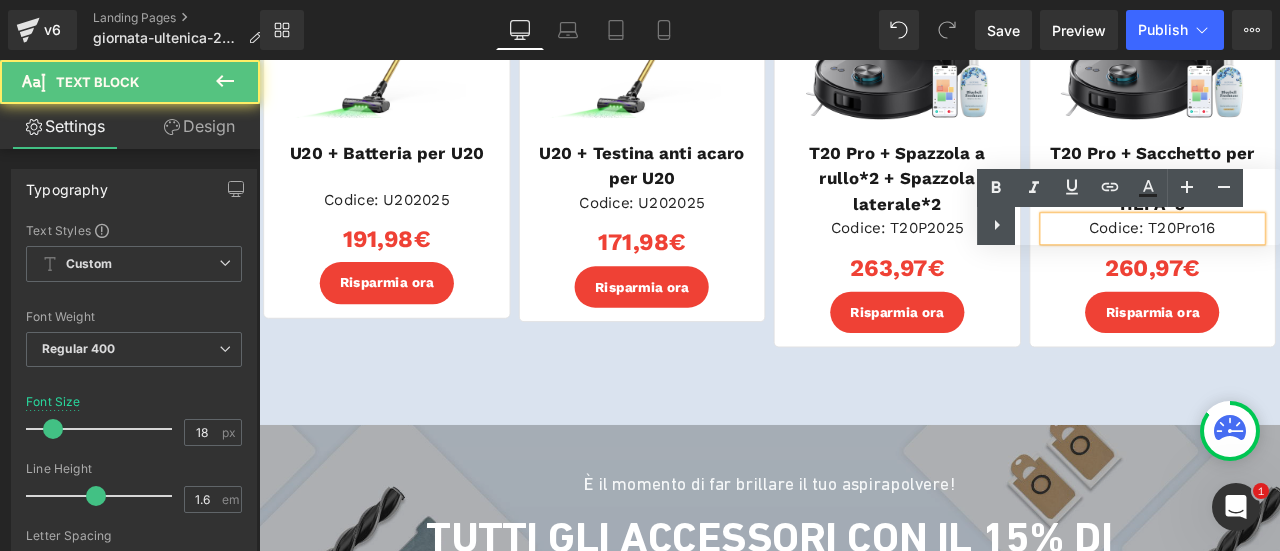 drag, startPoint x: 1212, startPoint y: 231, endPoint x: 1182, endPoint y: 229, distance: 30.066593 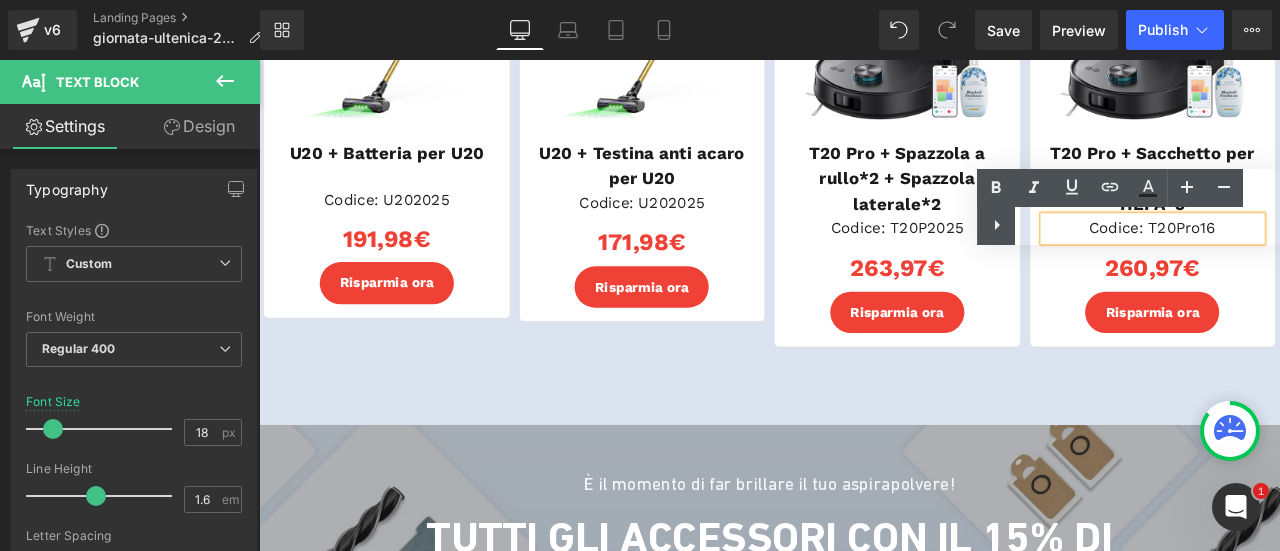 click on "Text Color Highlight Color #333333" at bounding box center (1128, 207) 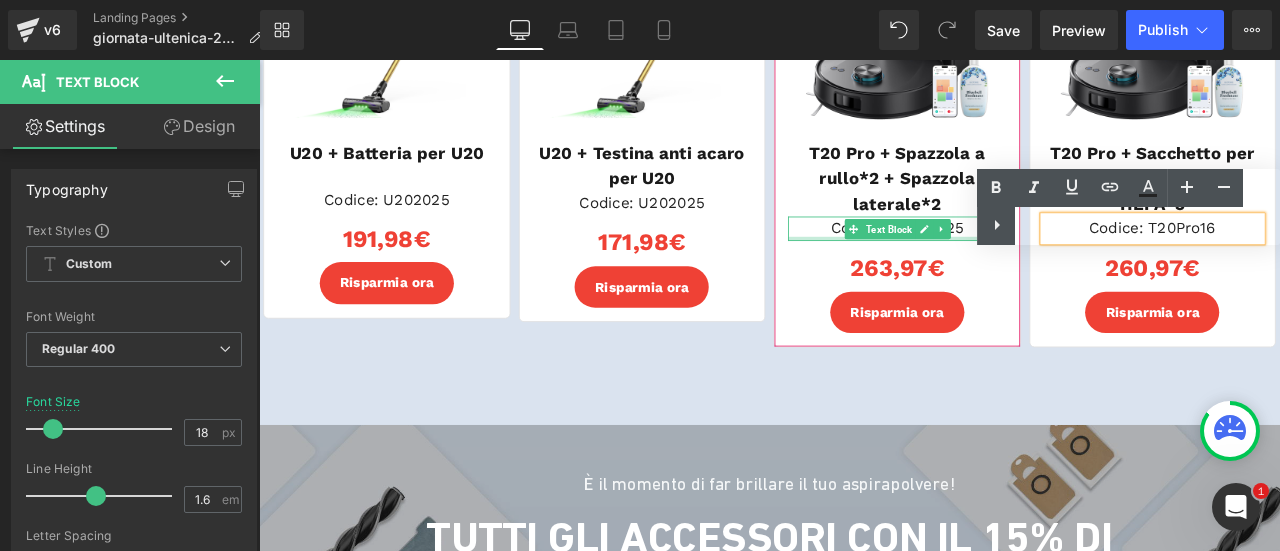 click at bounding box center (1015, 272) 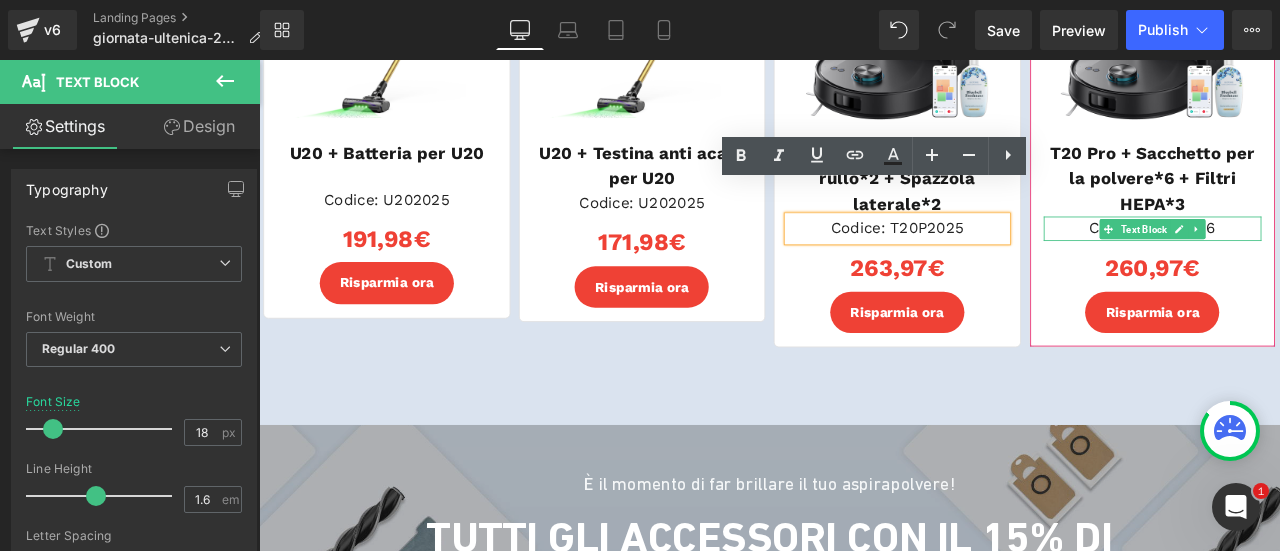 click on "Codice: T20Pro16" at bounding box center [1318, 260] 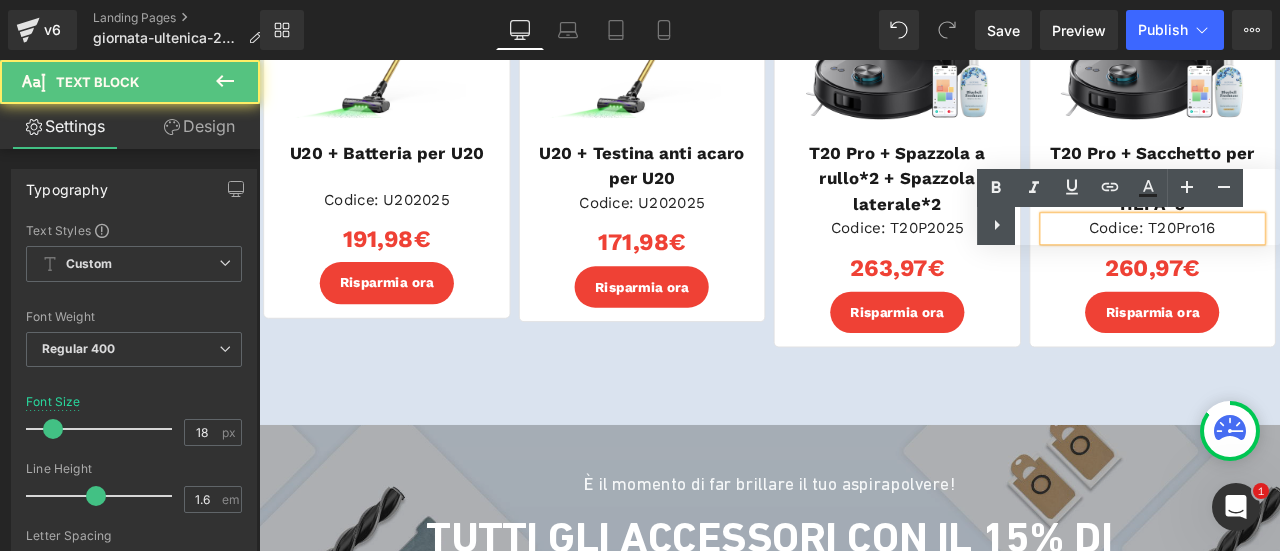 type 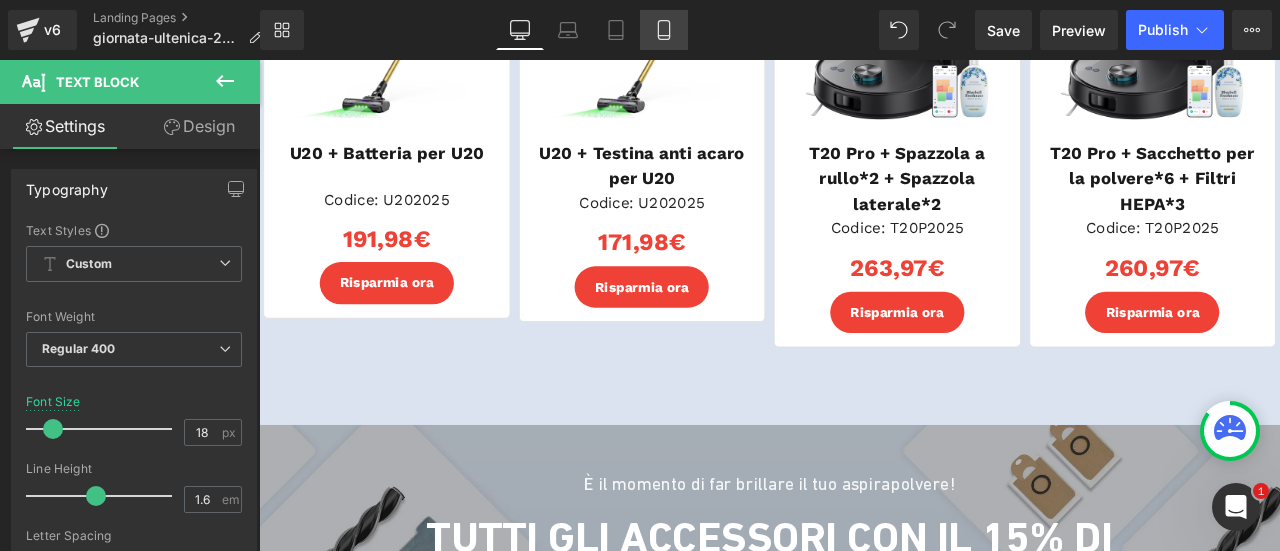 click 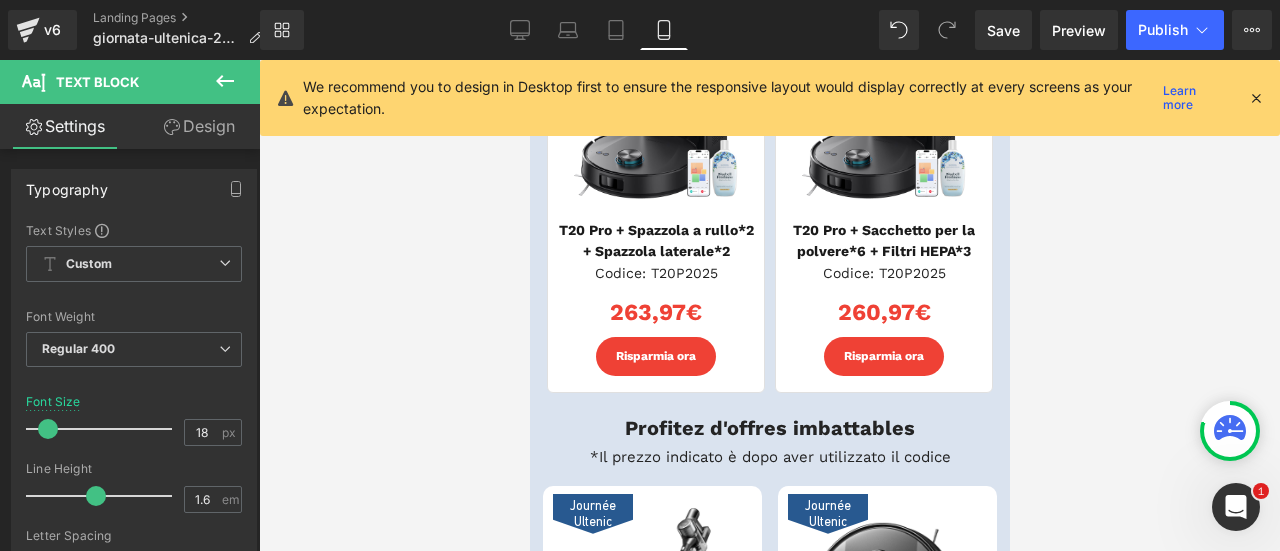 scroll, scrollTop: 3911, scrollLeft: 0, axis: vertical 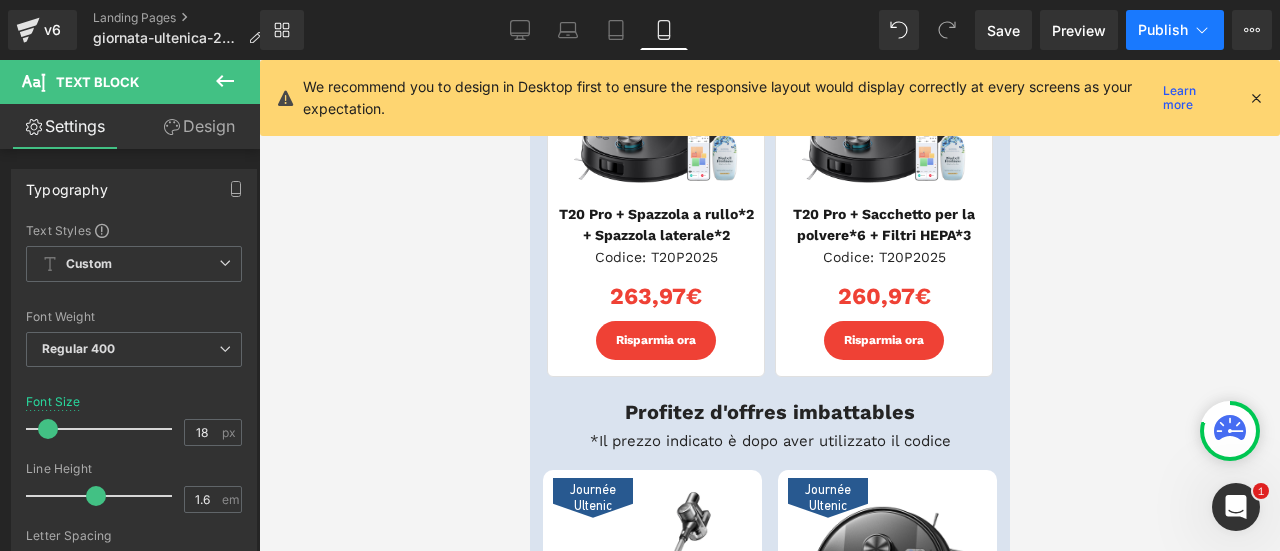 click 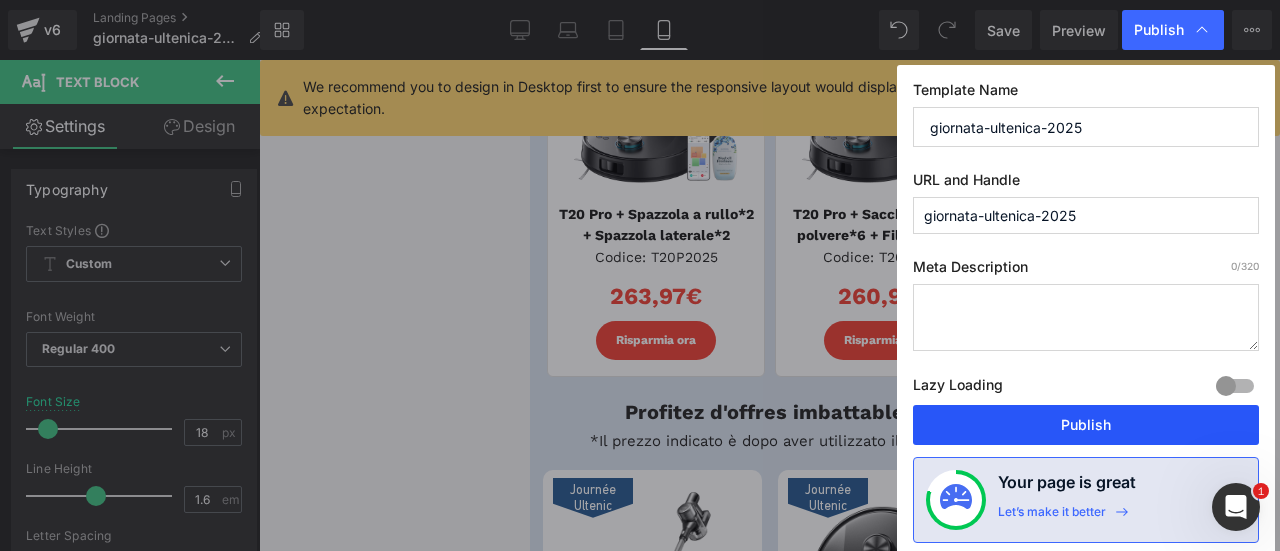 click on "Publish" at bounding box center [1086, 425] 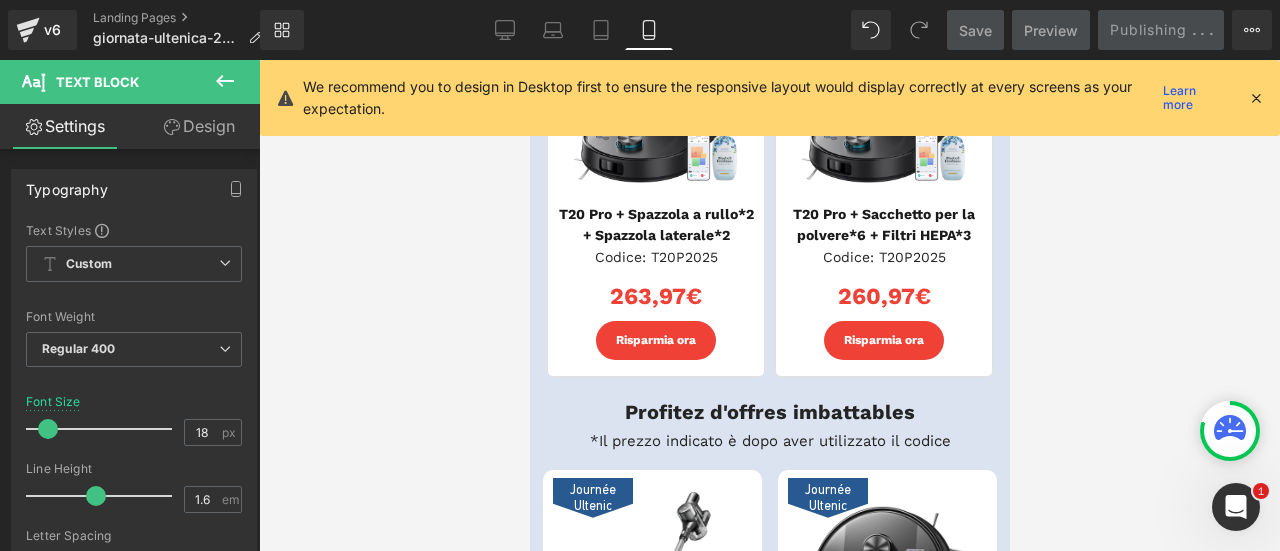 click at bounding box center [1256, 98] 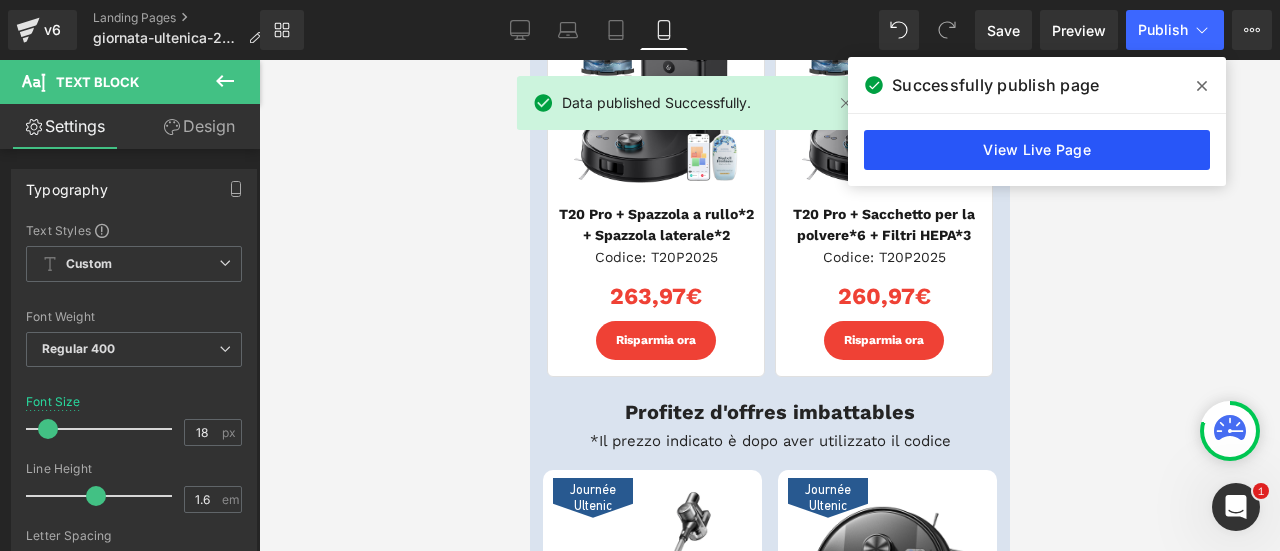 click on "View Live Page" at bounding box center [1037, 150] 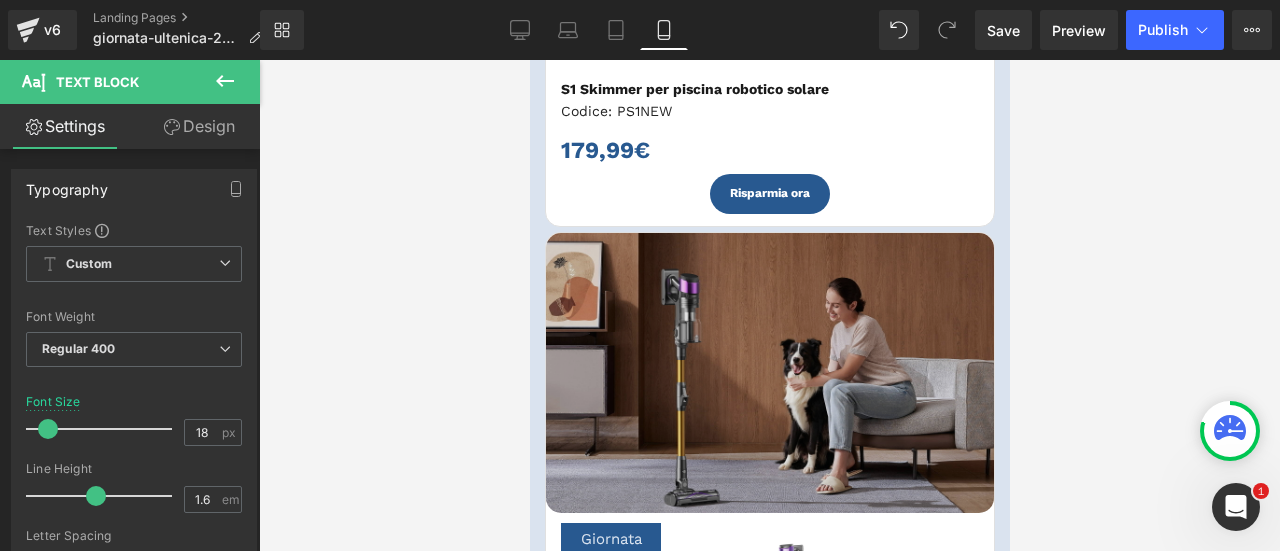 scroll, scrollTop: 1011, scrollLeft: 0, axis: vertical 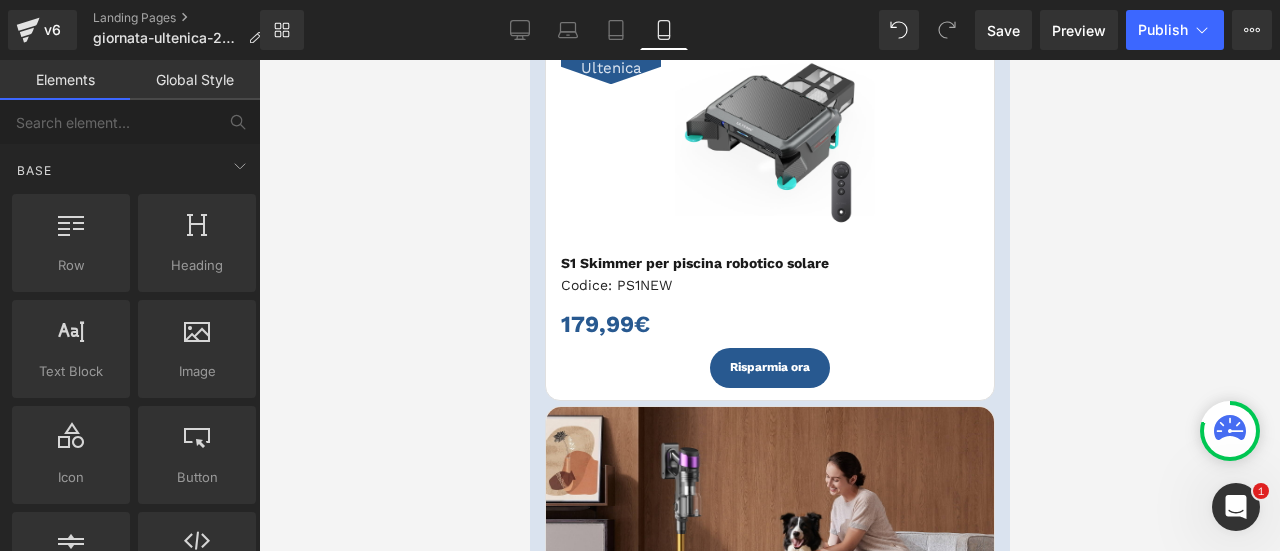 click at bounding box center [769, 305] 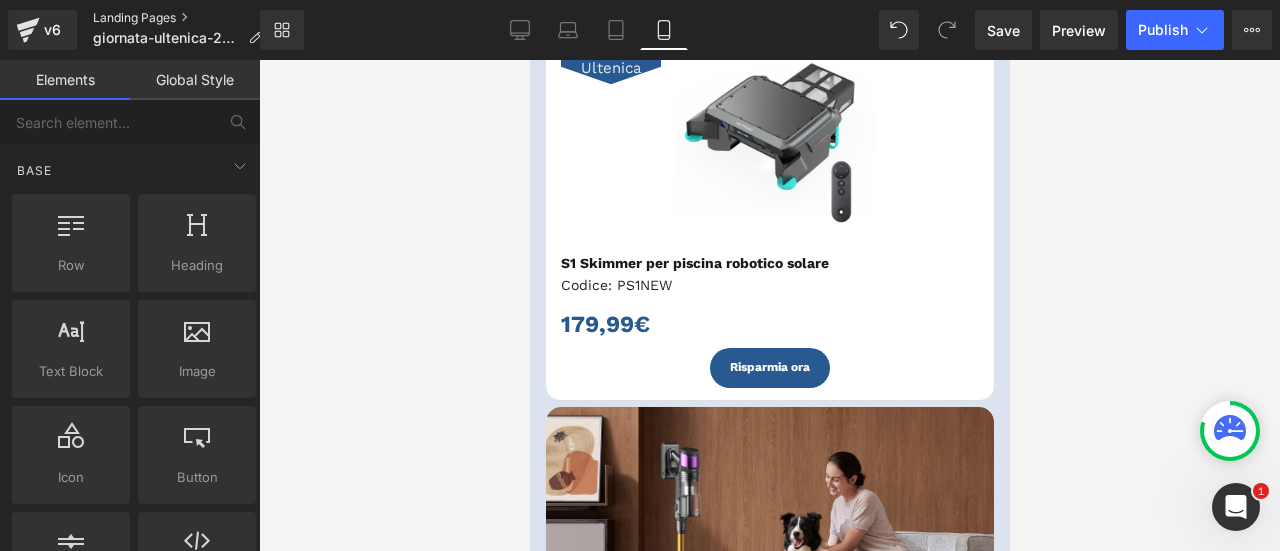 click on "Landing Pages" at bounding box center (185, 18) 